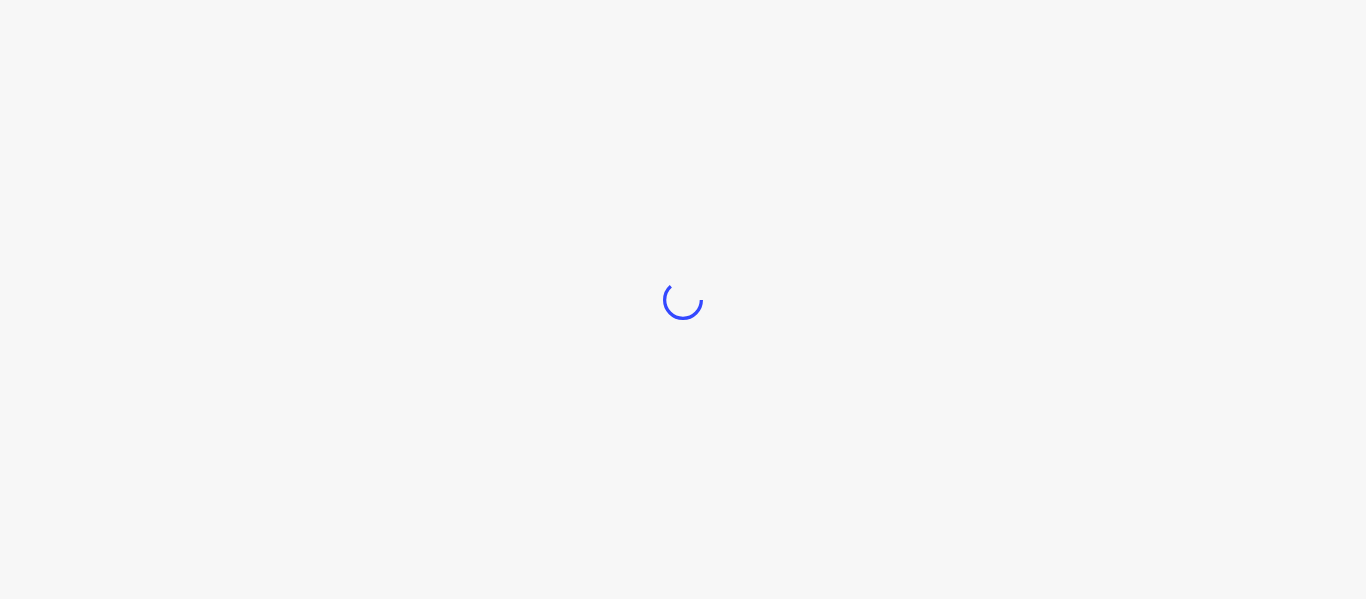 scroll, scrollTop: 0, scrollLeft: 0, axis: both 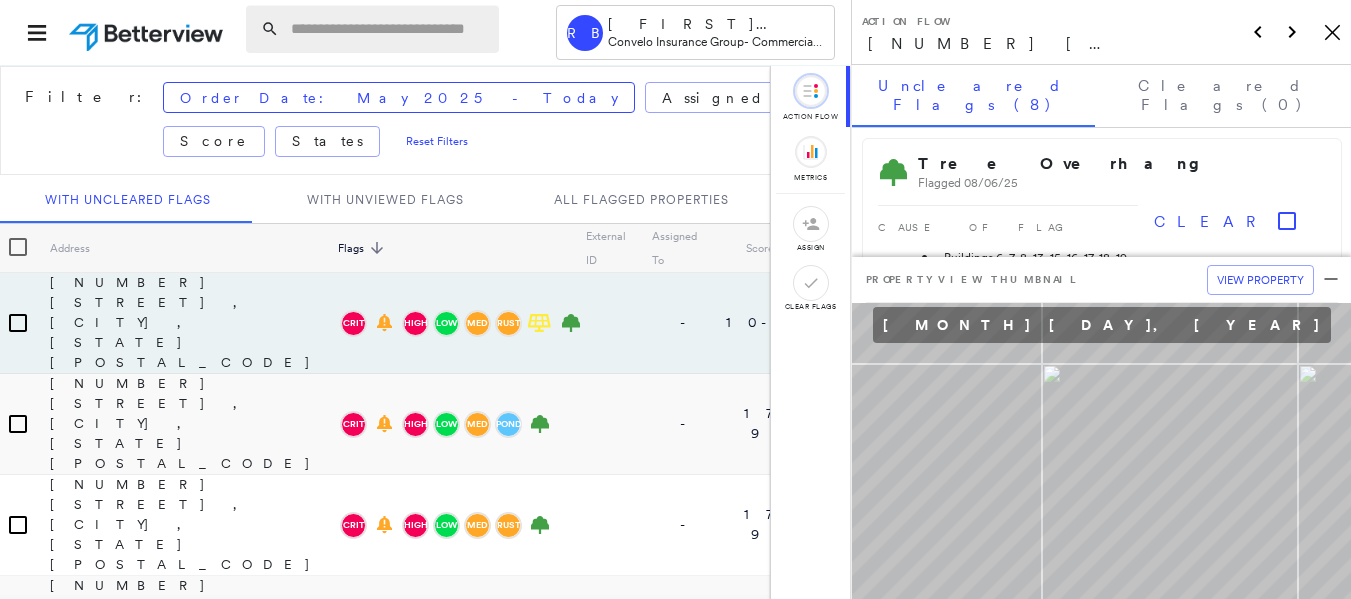 click at bounding box center (389, 29) 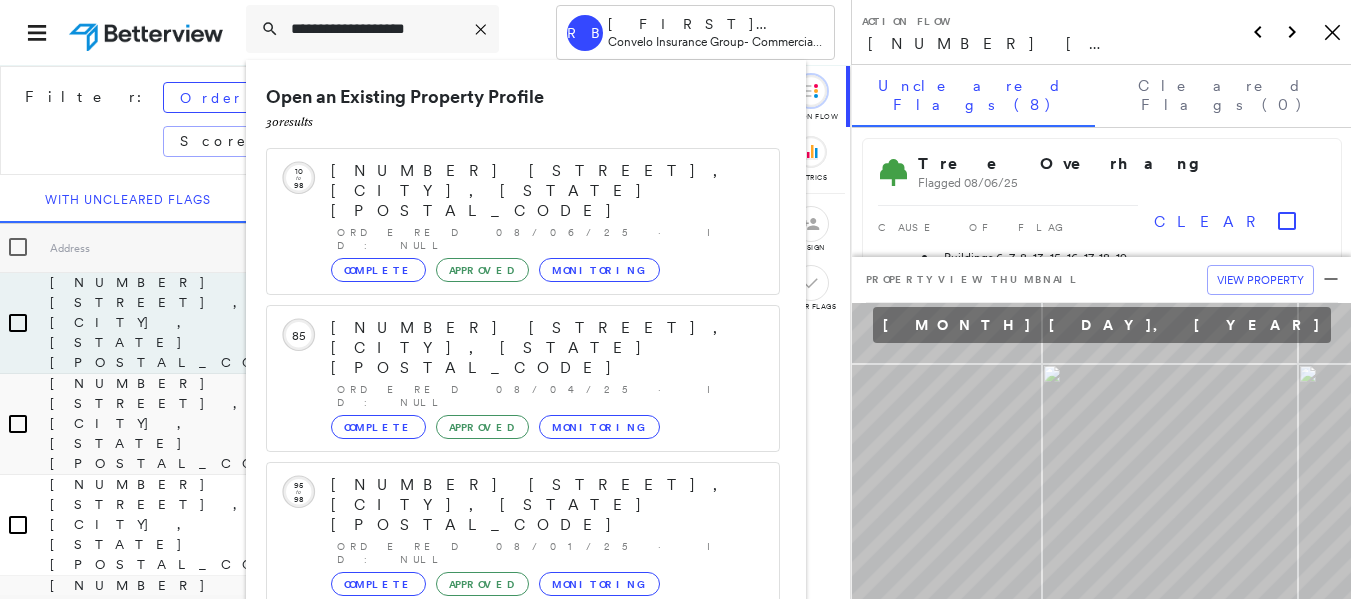 scroll, scrollTop: 573, scrollLeft: 0, axis: vertical 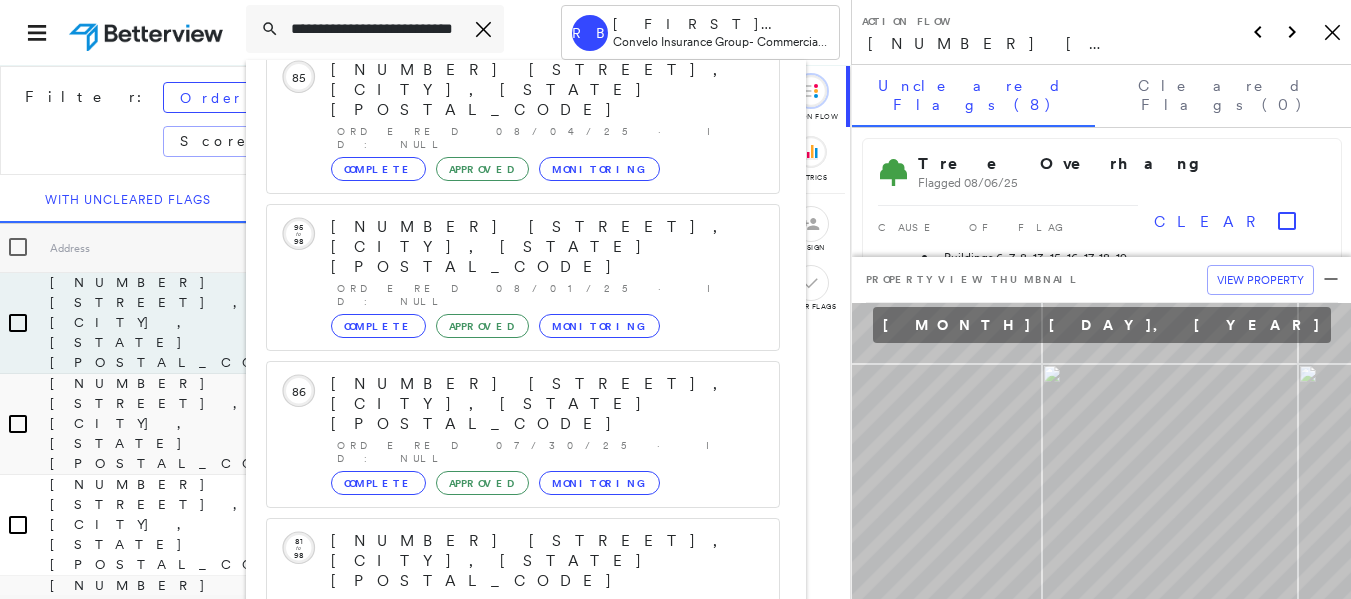 type on "**********" 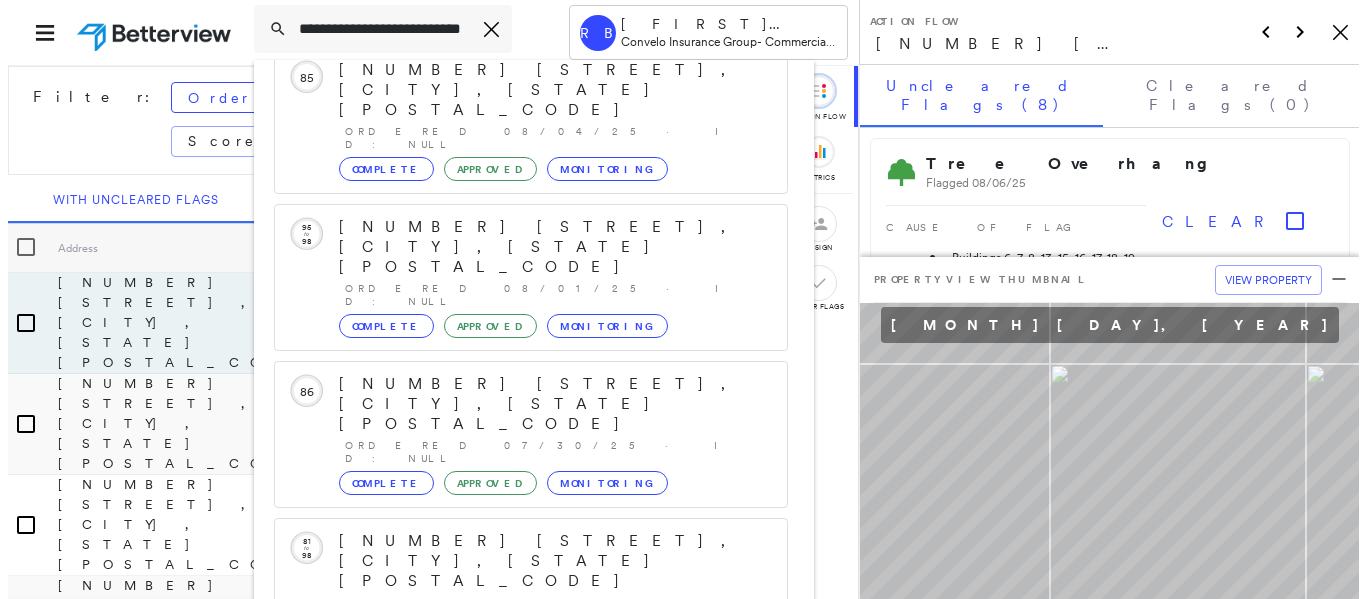 scroll, scrollTop: 0, scrollLeft: 0, axis: both 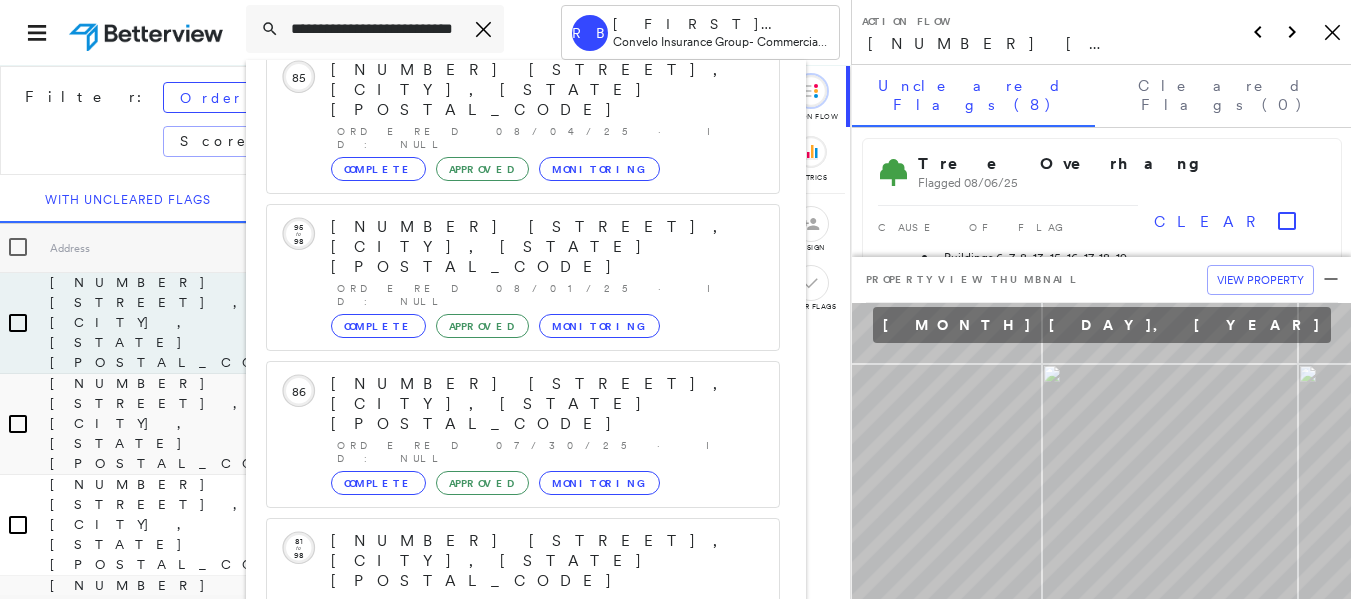 click 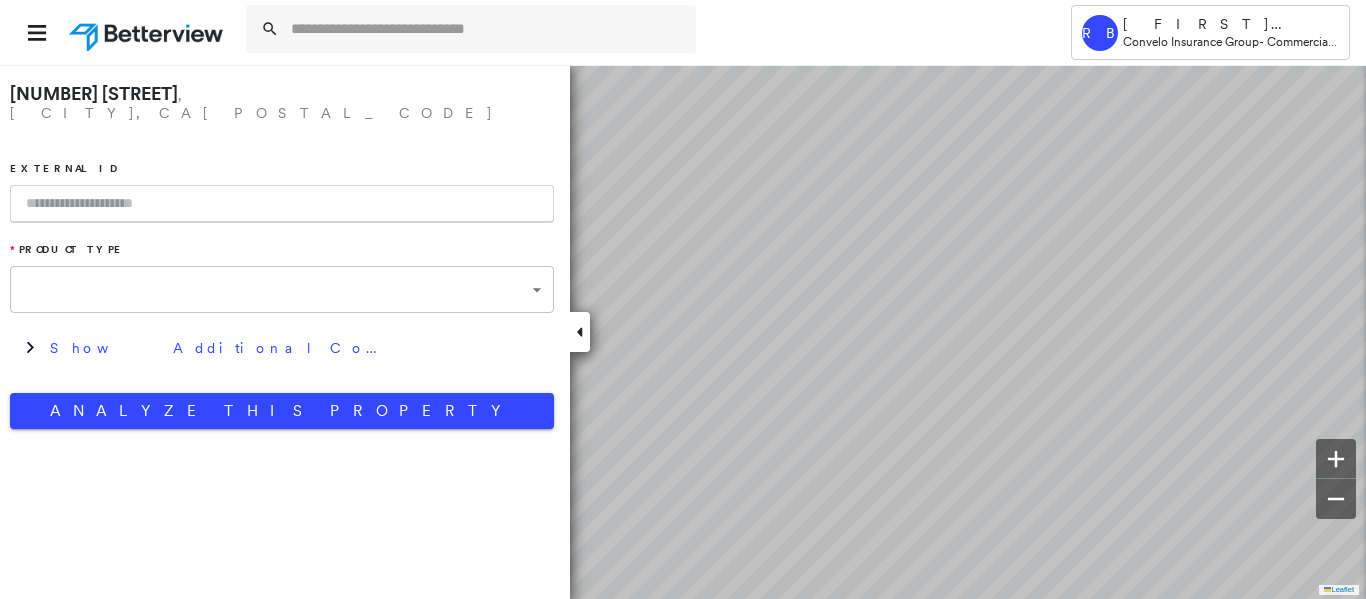 type on "**********" 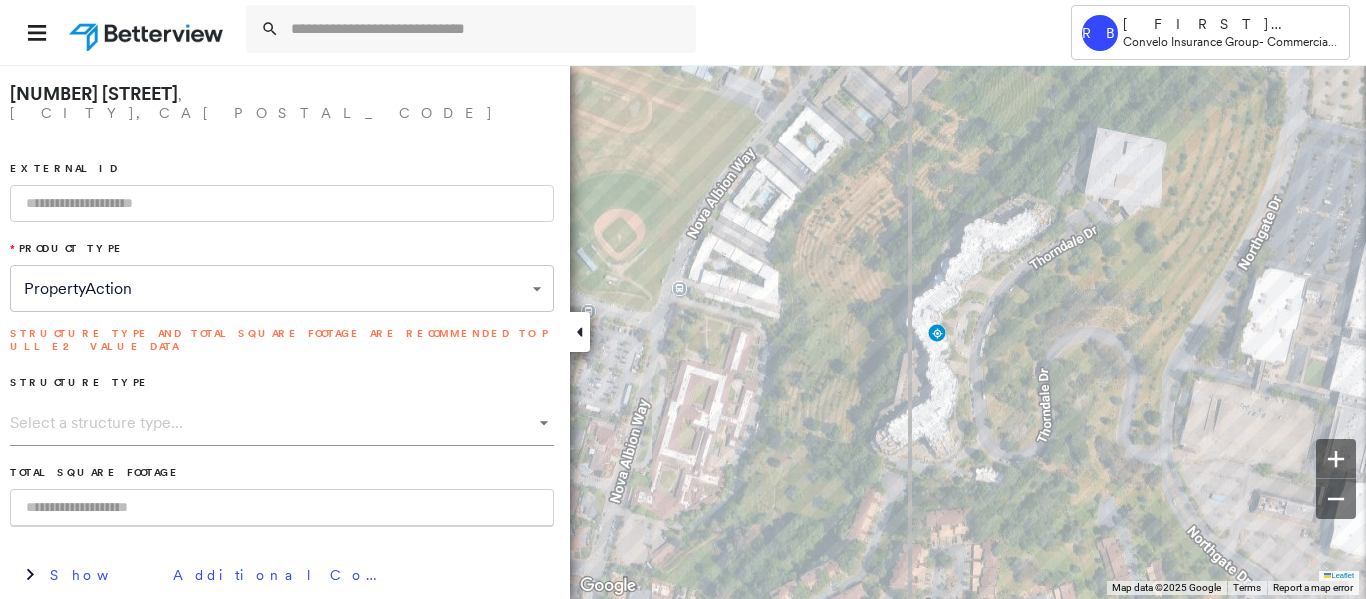 click at bounding box center [282, 508] 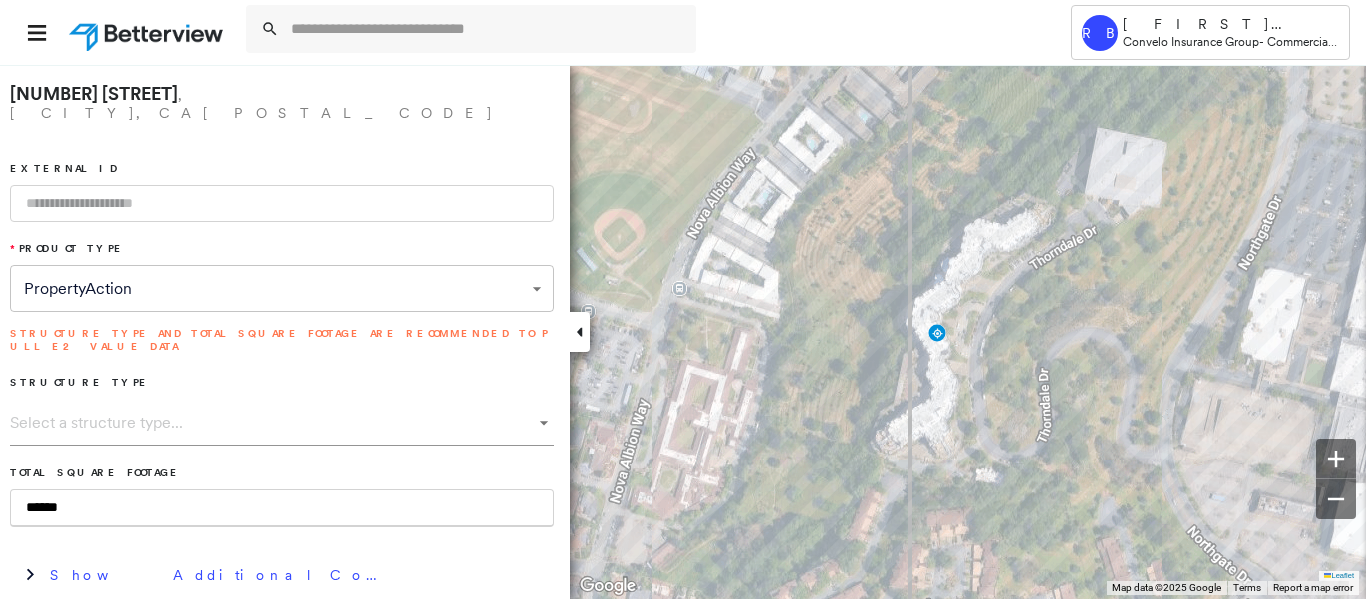 type on "******" 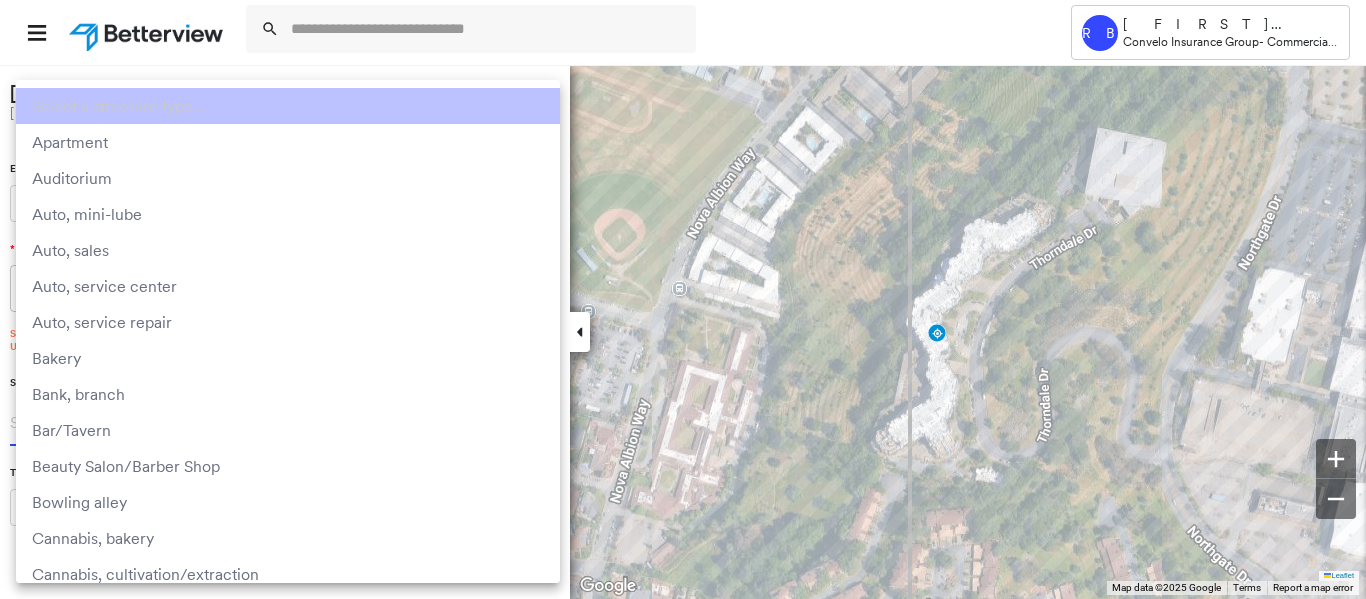click on "**********" at bounding box center (683, 299) 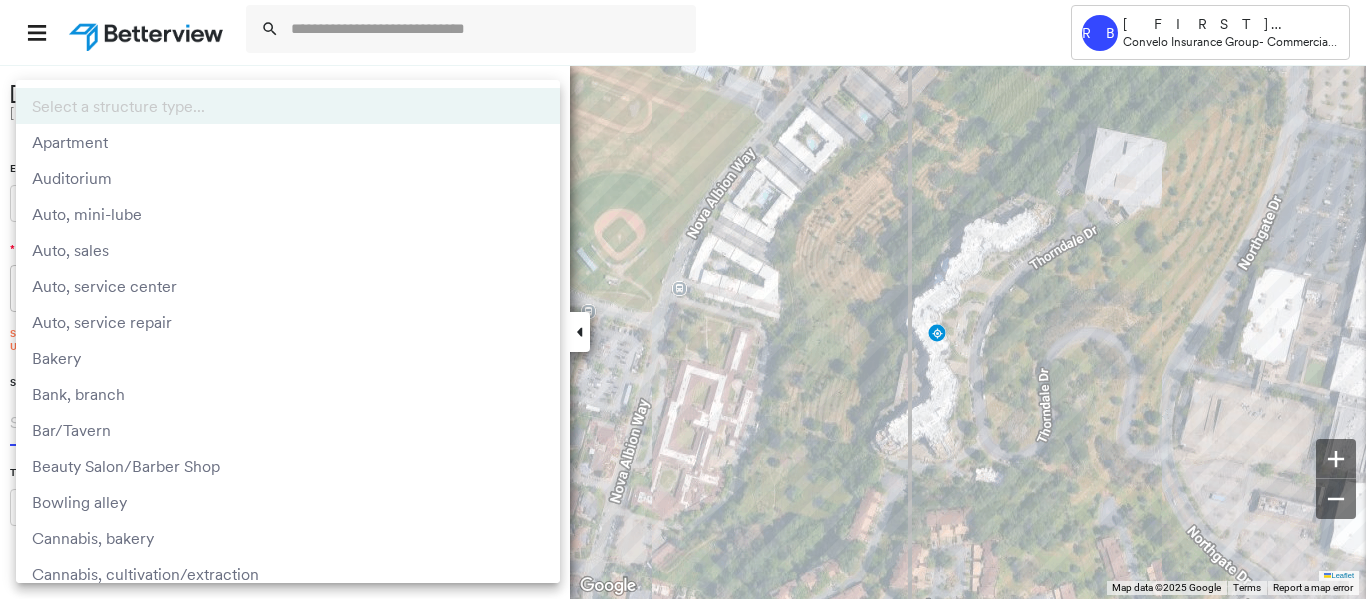 scroll, scrollTop: 387, scrollLeft: 0, axis: vertical 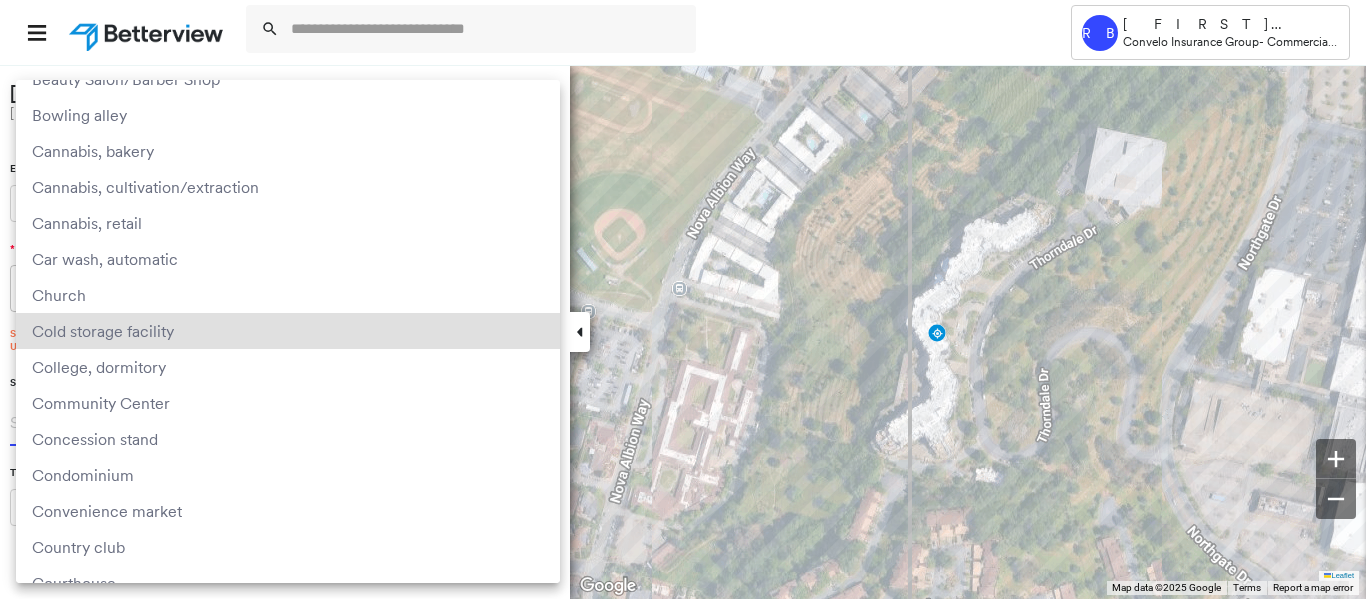 click on "Condominium" at bounding box center [288, 475] 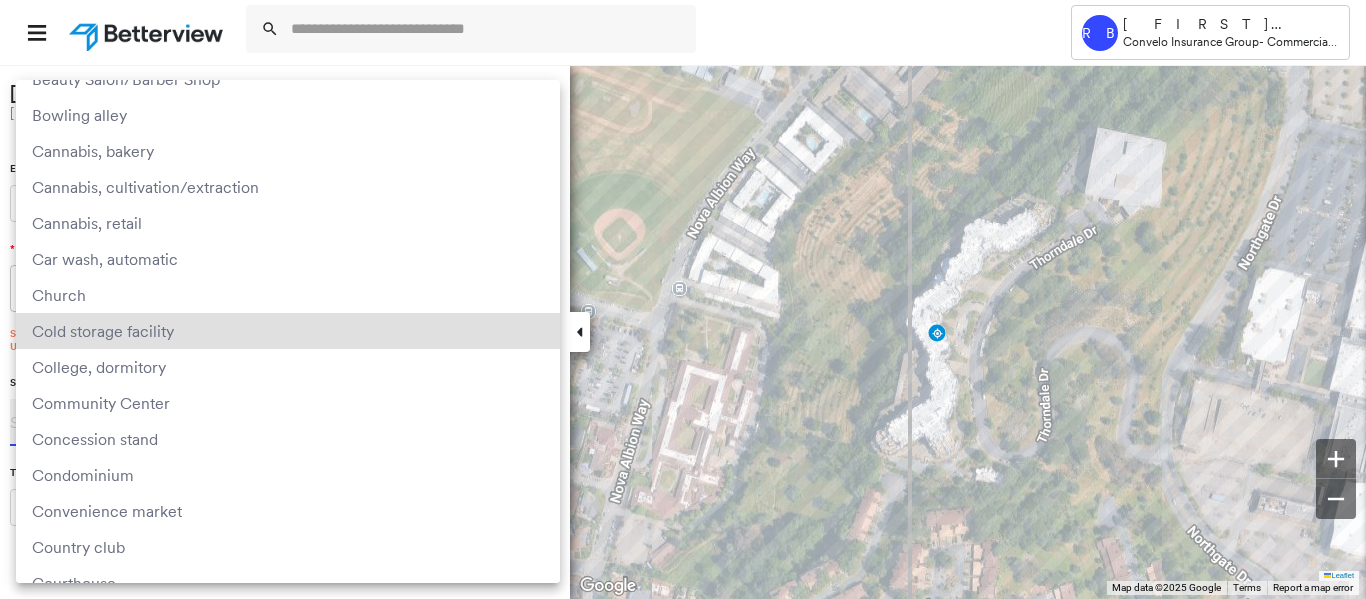type on "**********" 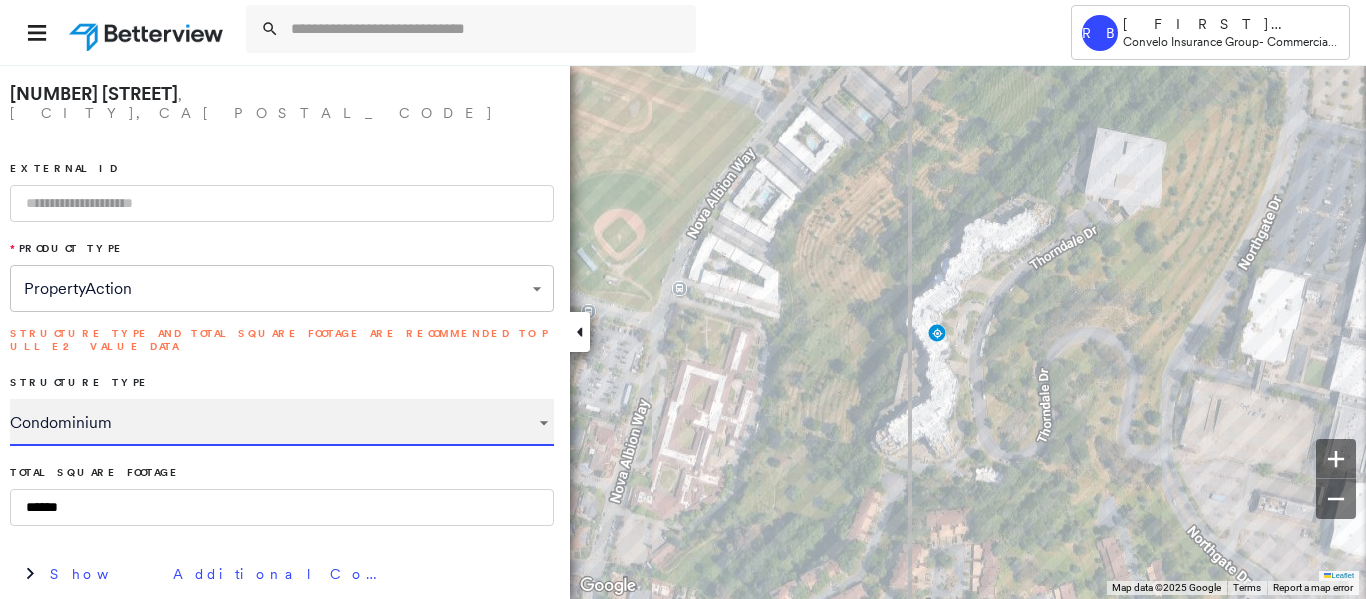 scroll, scrollTop: 41, scrollLeft: 0, axis: vertical 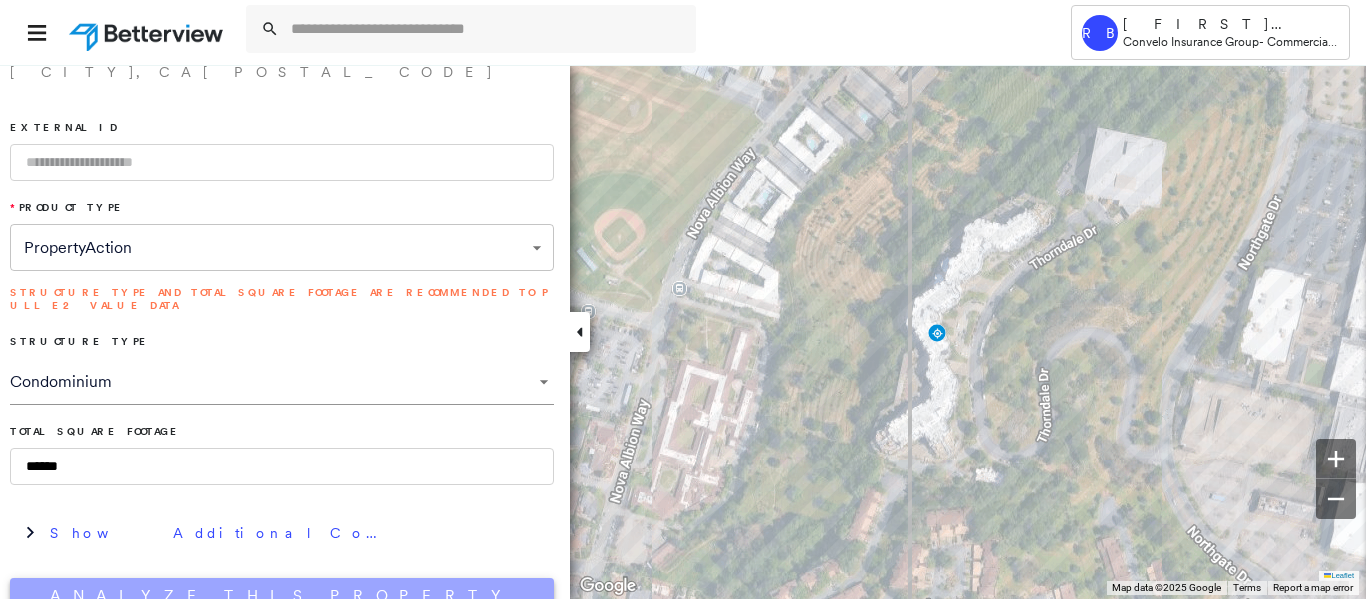 click on "Analyze This Property" at bounding box center (282, 596) 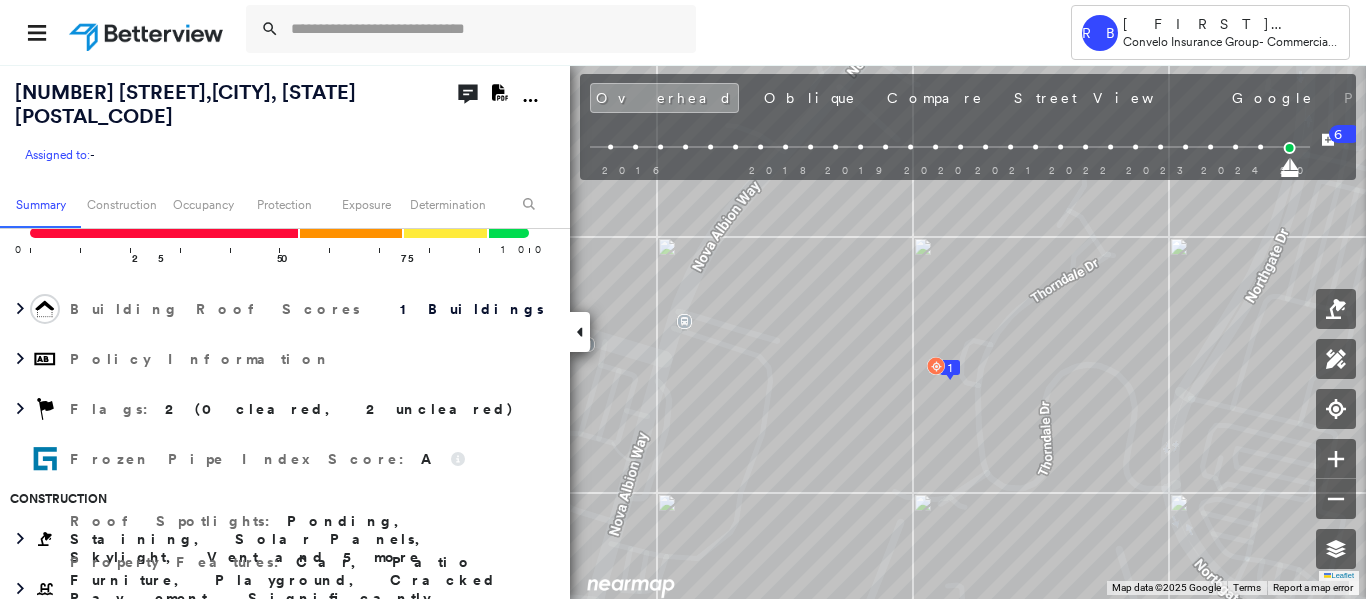 scroll, scrollTop: 257, scrollLeft: 0, axis: vertical 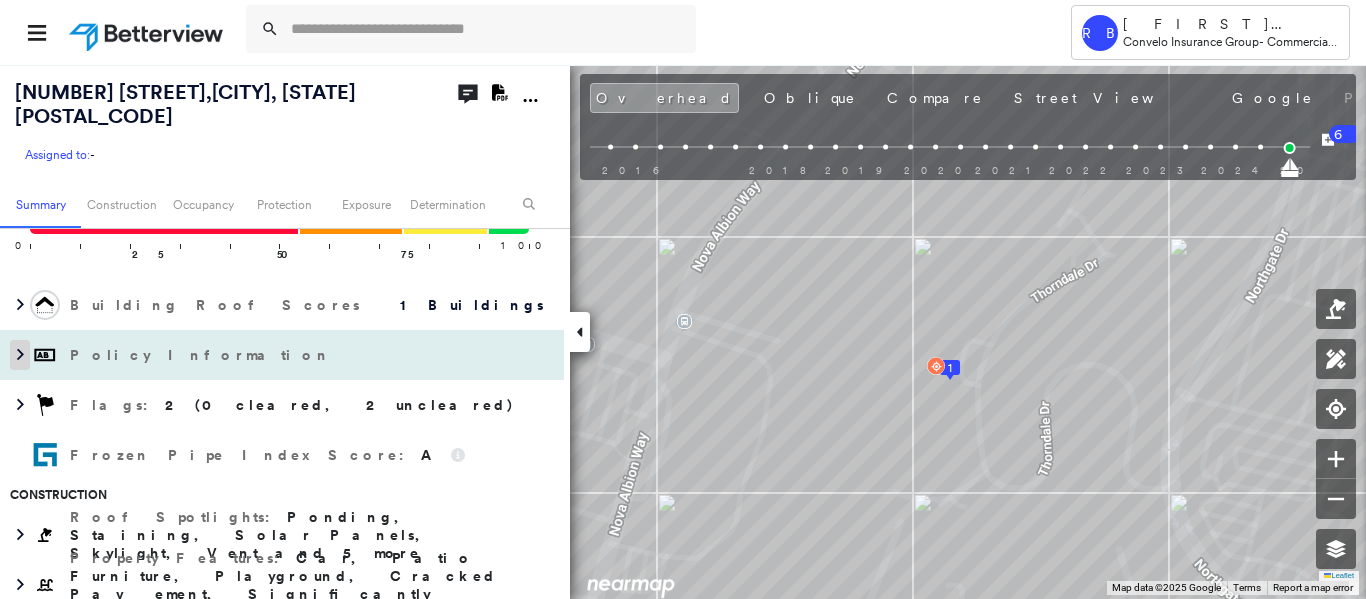 click 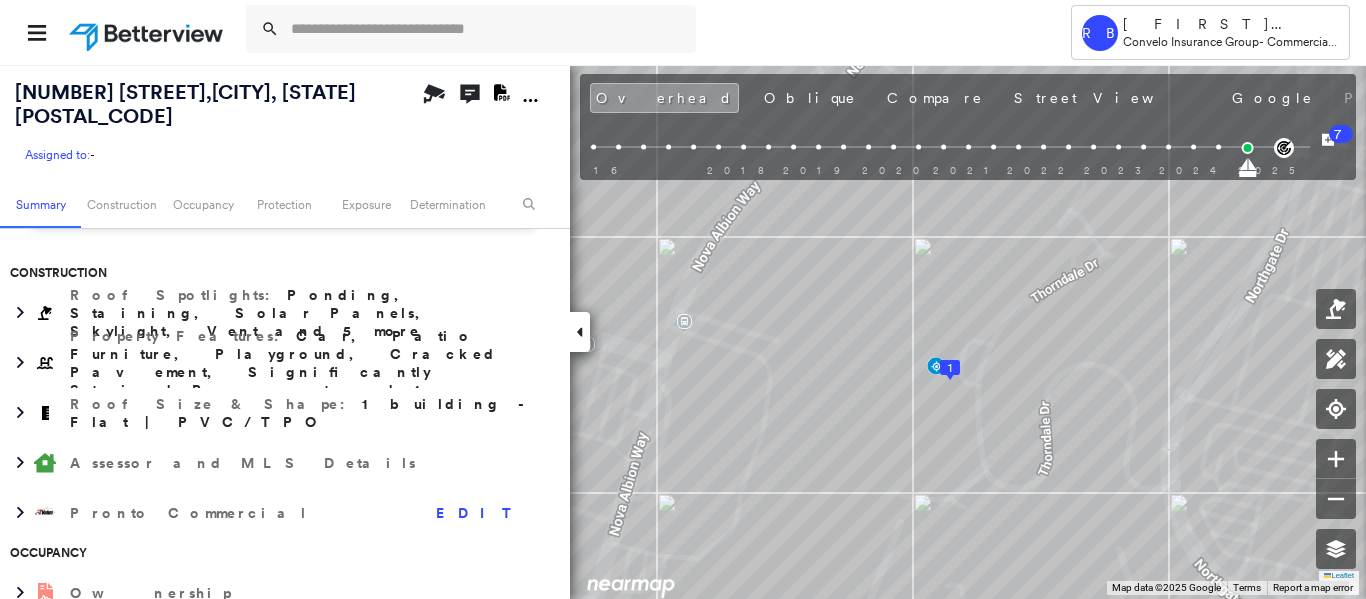 scroll, scrollTop: 1816, scrollLeft: 0, axis: vertical 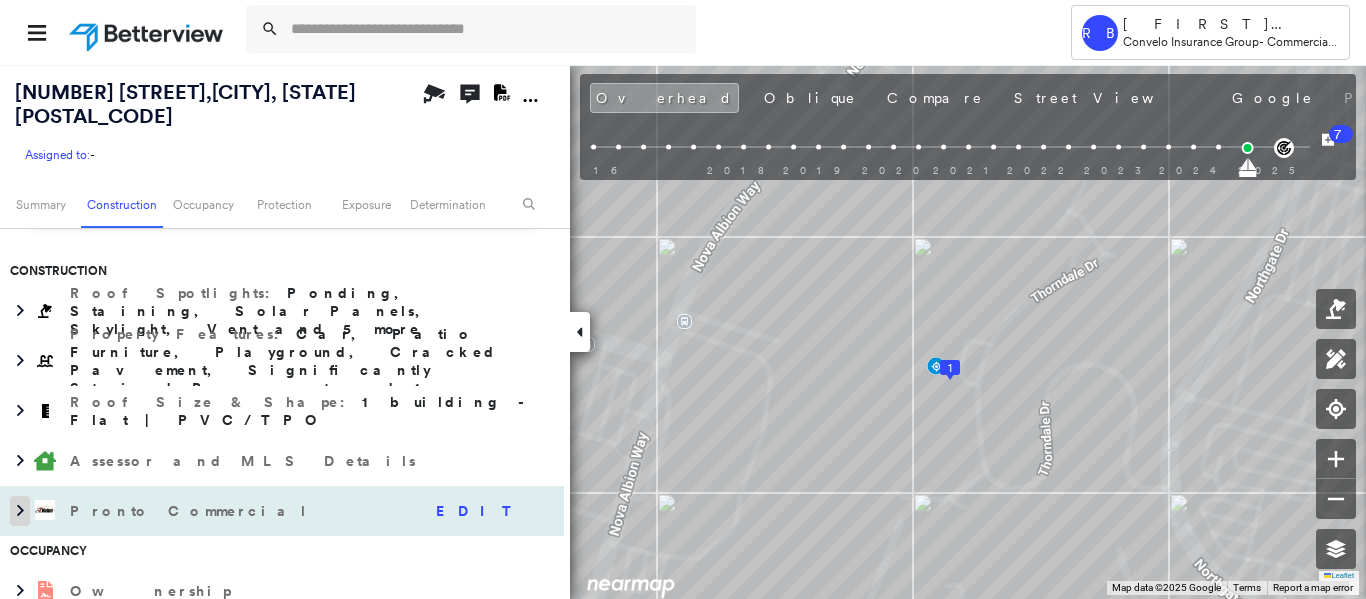 click at bounding box center (20, 511) 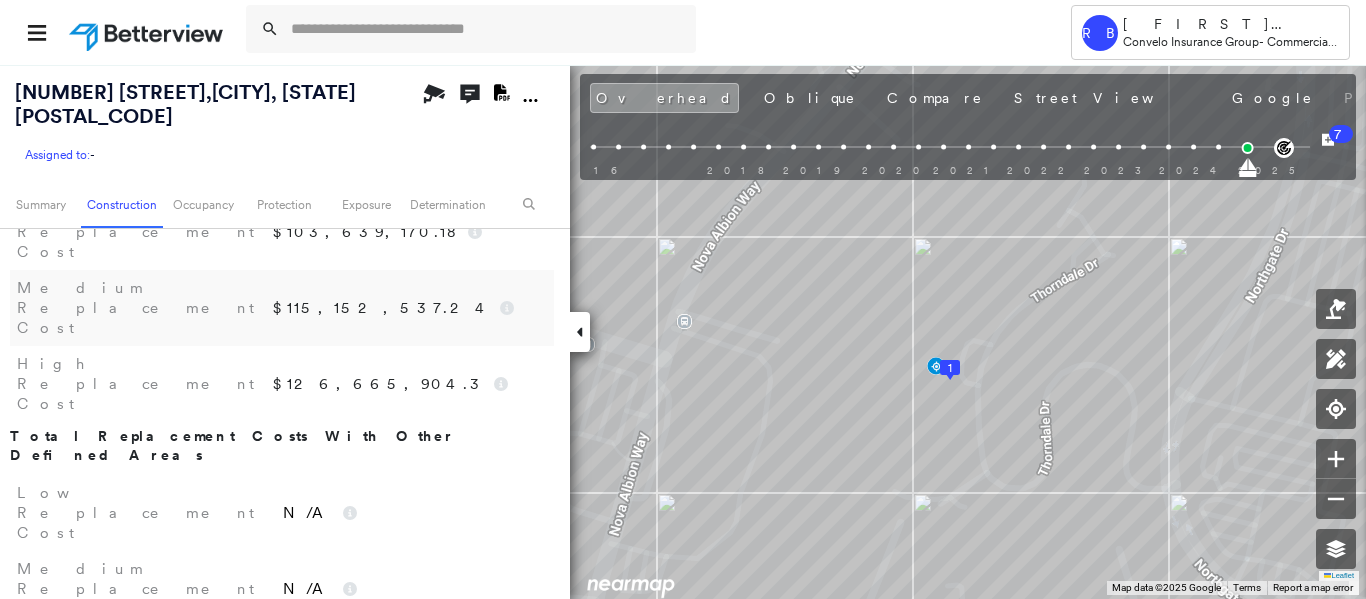 scroll, scrollTop: 2201, scrollLeft: 0, axis: vertical 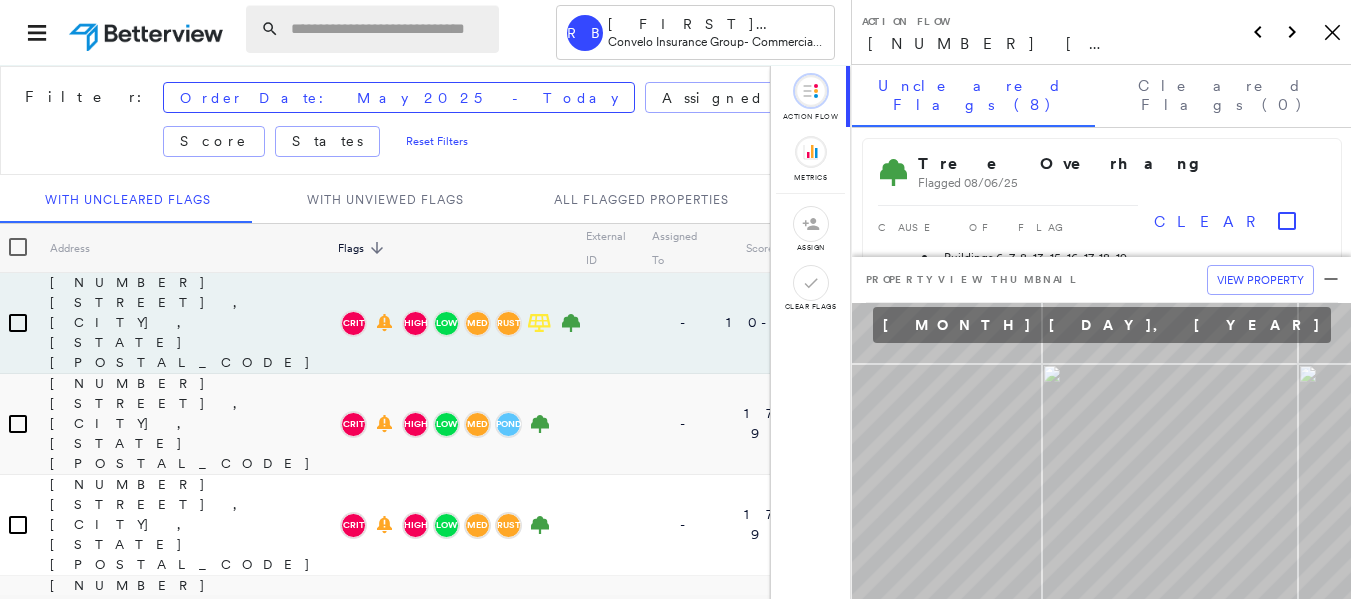 click at bounding box center [389, 29] 